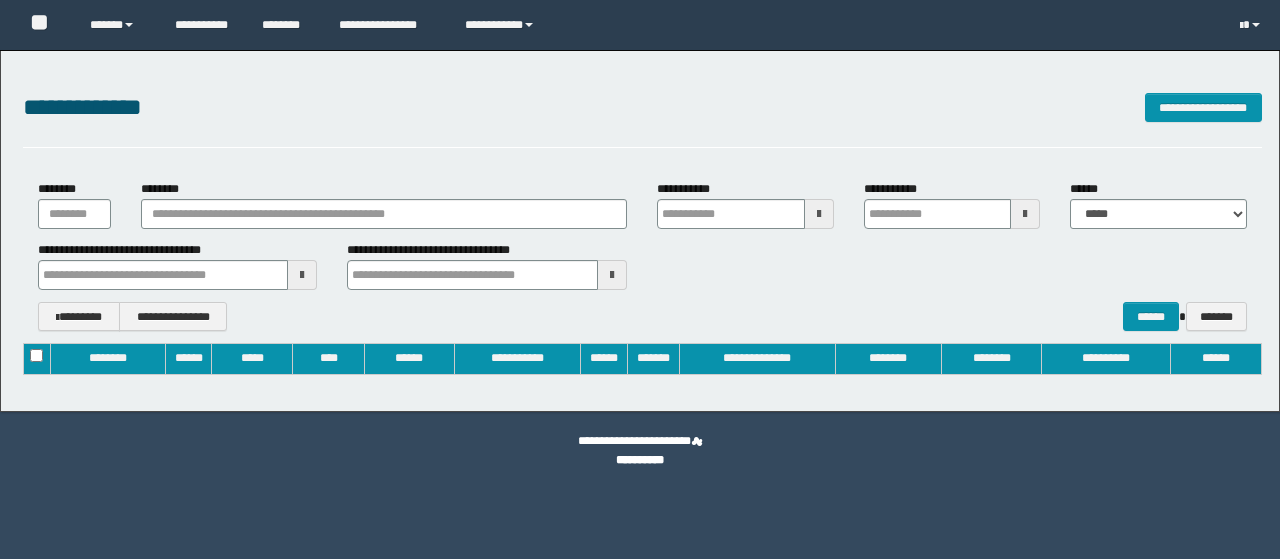 type on "**********" 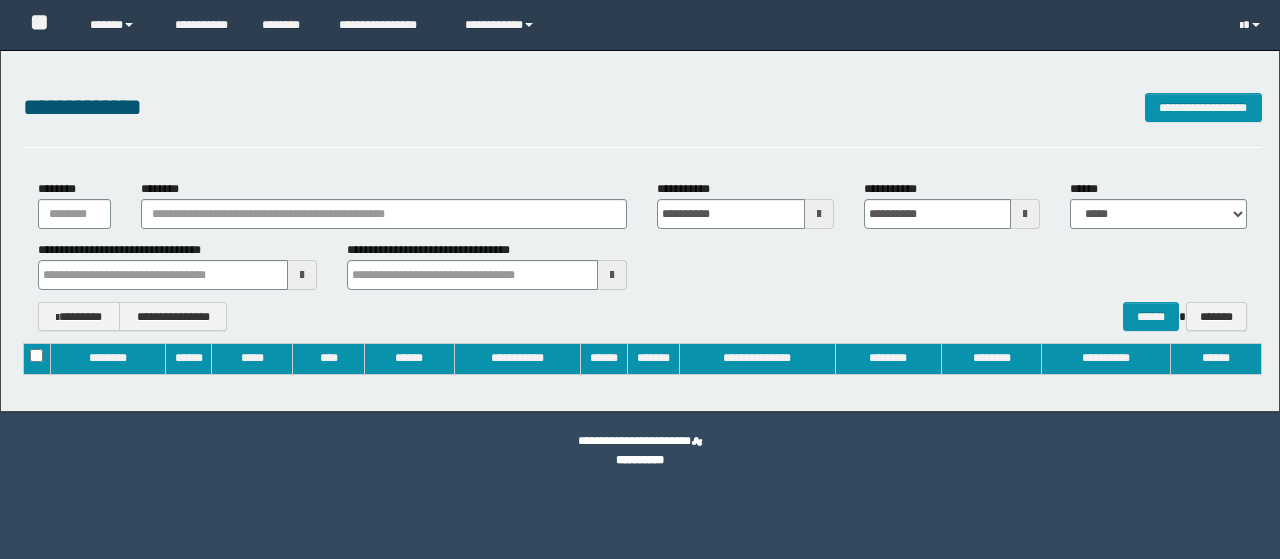 scroll, scrollTop: 0, scrollLeft: 0, axis: both 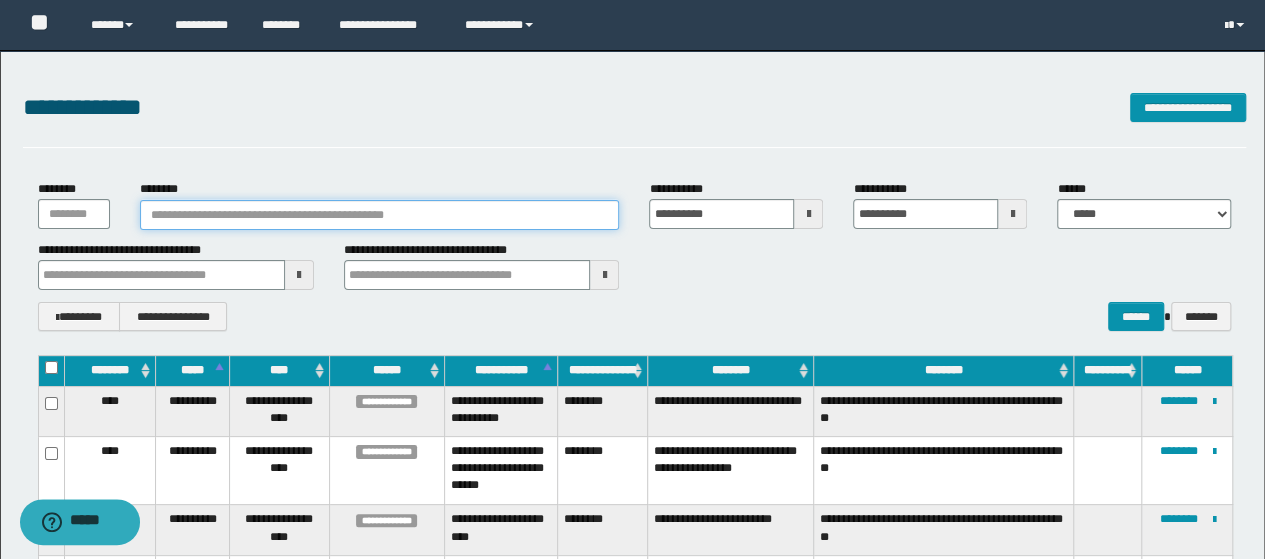 click on "********" at bounding box center (380, 215) 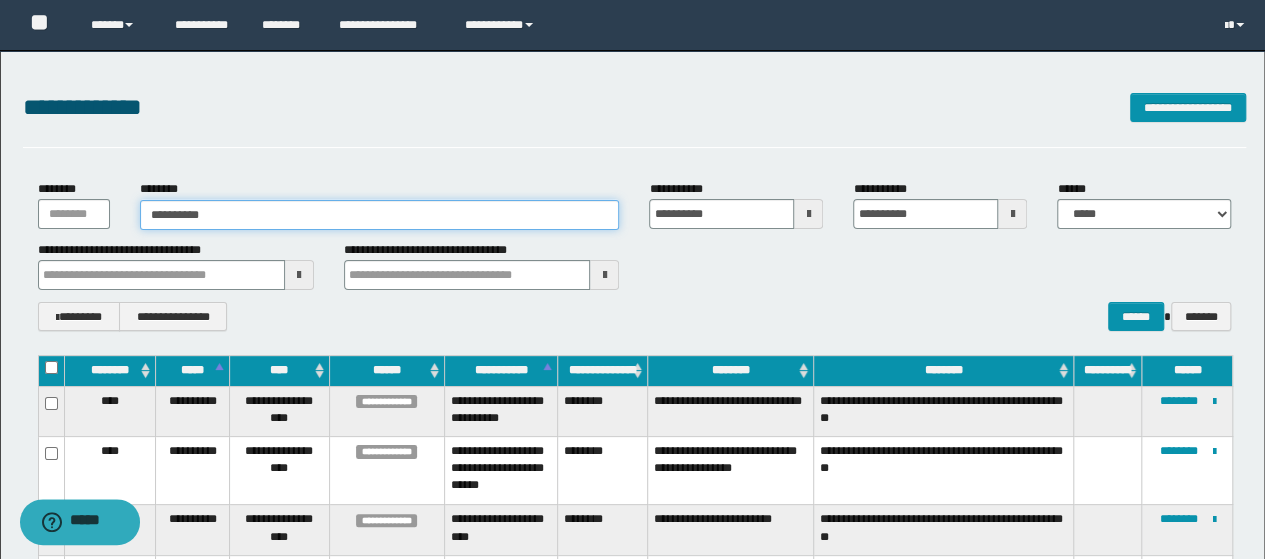 type on "**********" 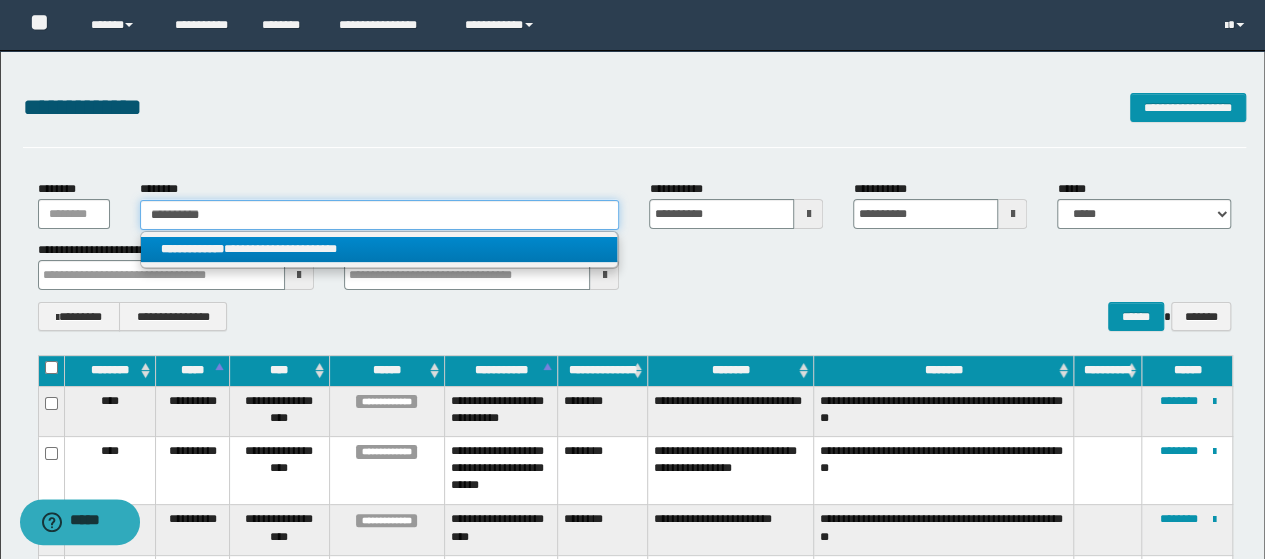 type on "**********" 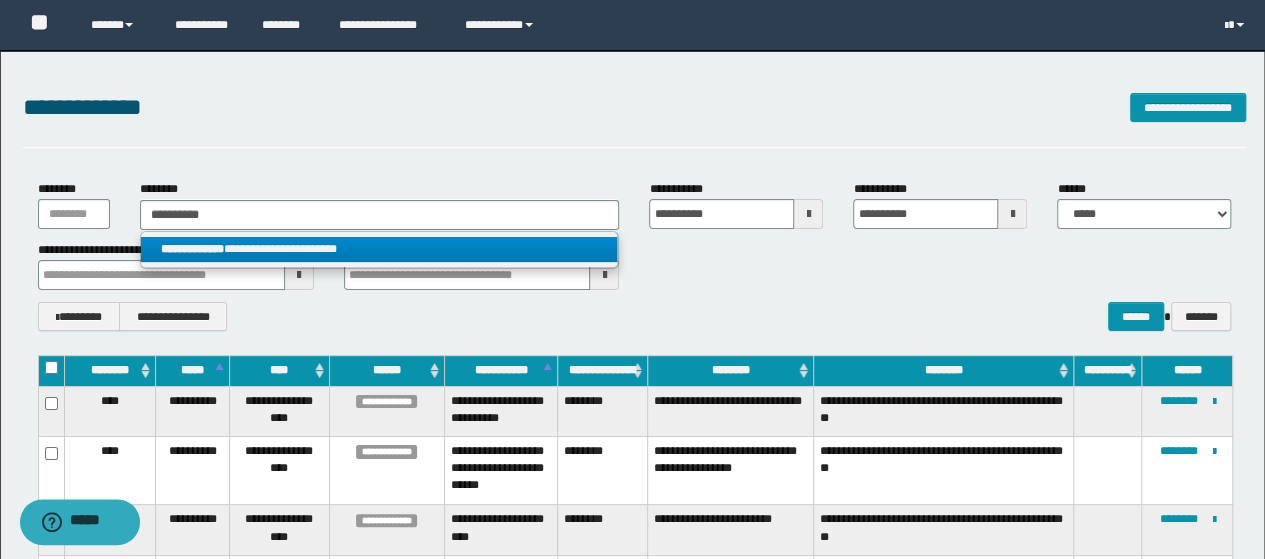 click on "**********" at bounding box center (379, 249) 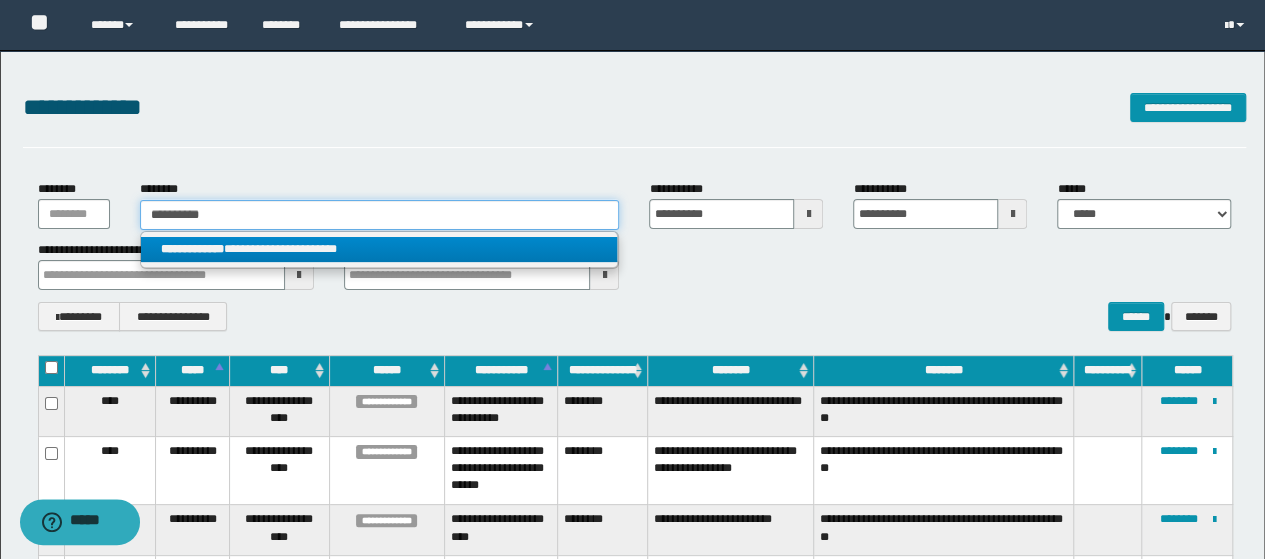 type 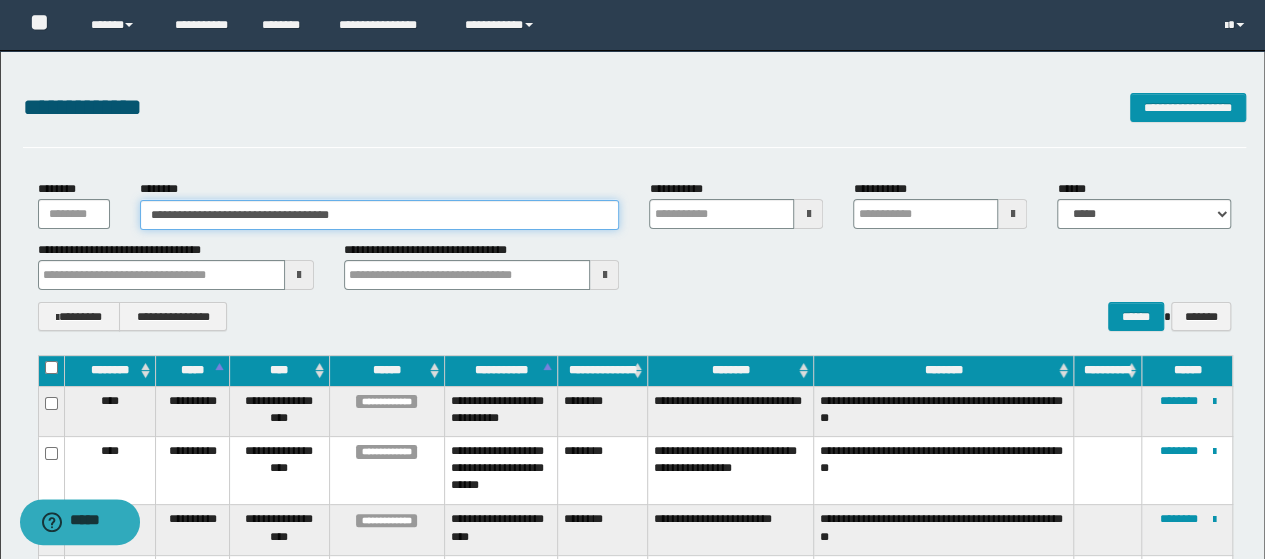 type 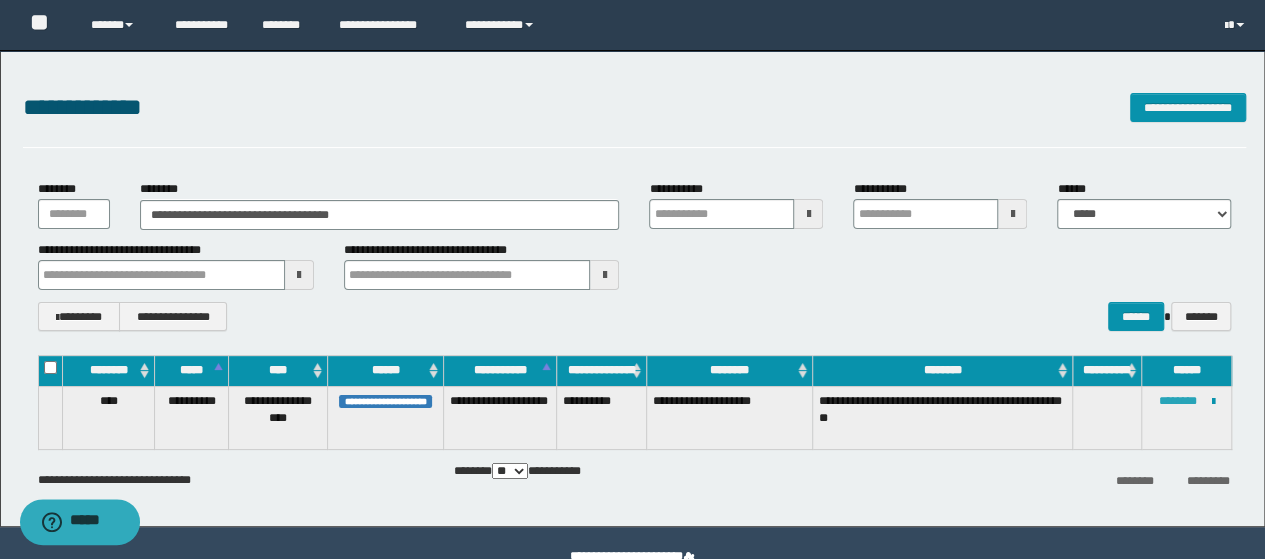 click on "********" at bounding box center (1177, 401) 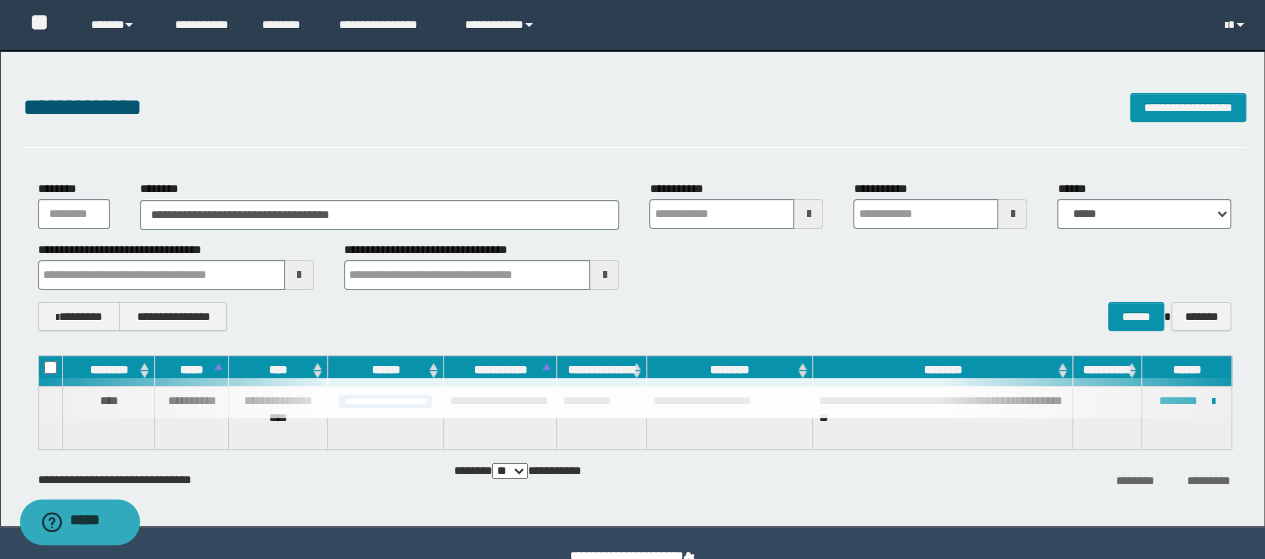 type 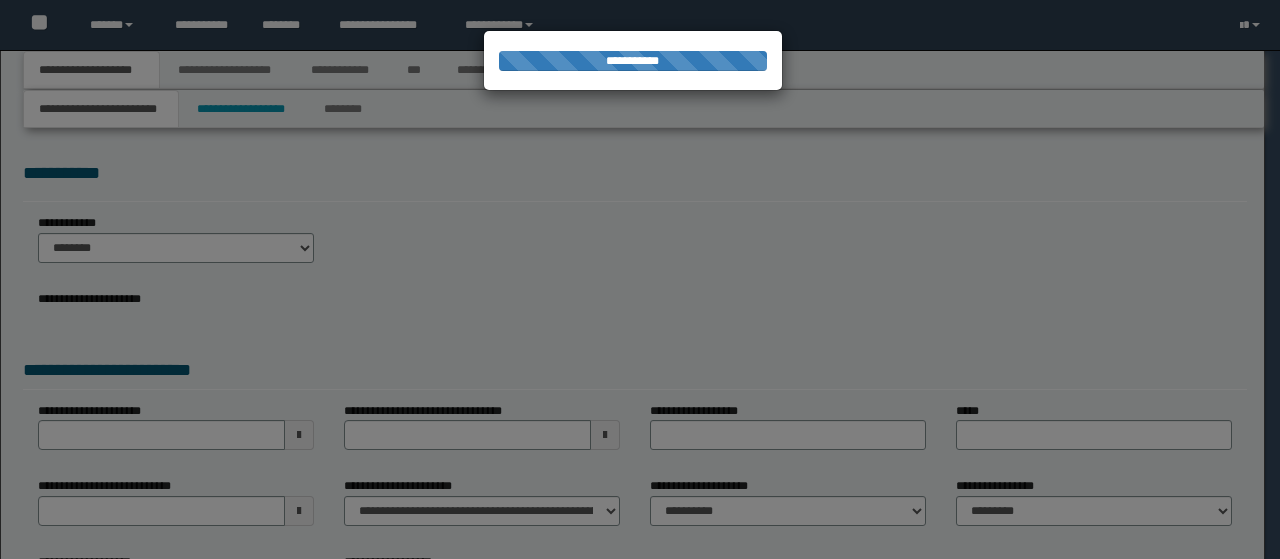 scroll, scrollTop: 0, scrollLeft: 0, axis: both 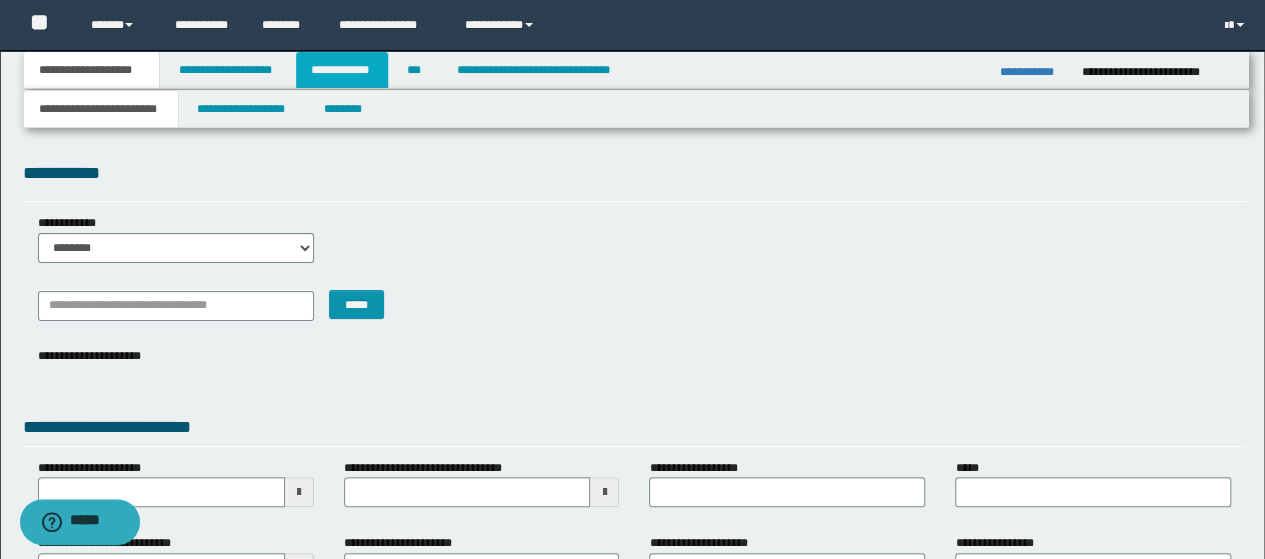 click on "**********" at bounding box center [342, 70] 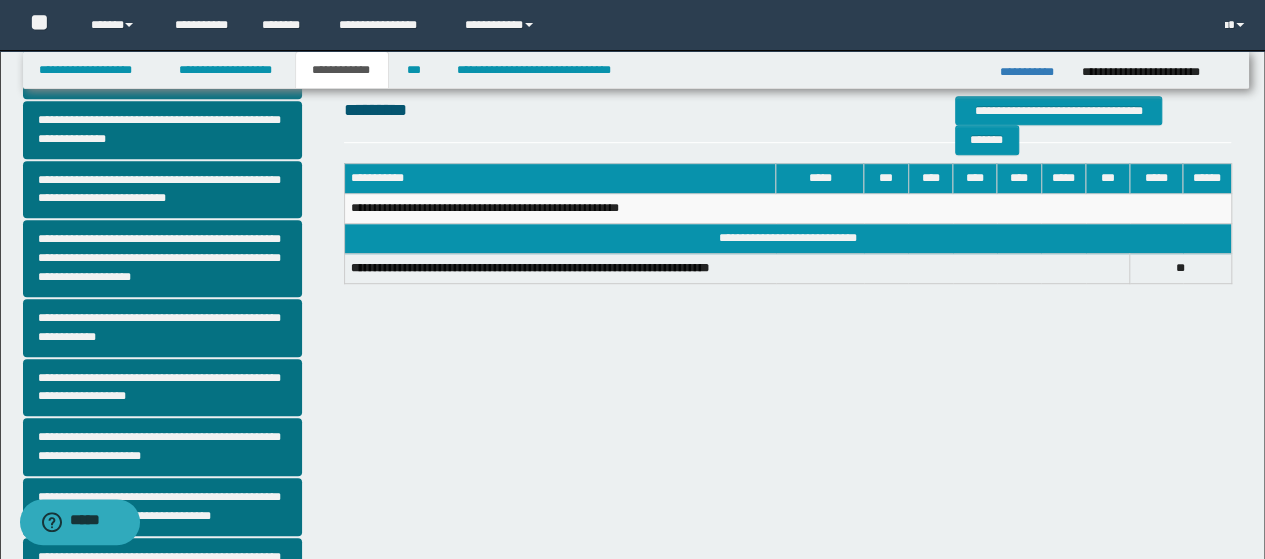 scroll, scrollTop: 589, scrollLeft: 0, axis: vertical 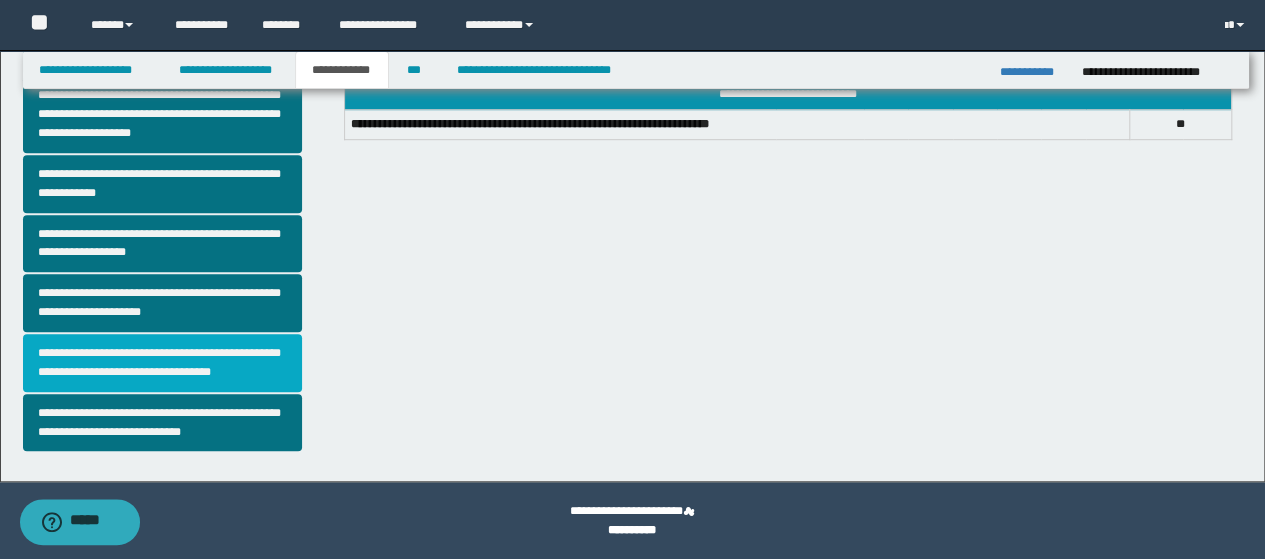 click on "**********" at bounding box center (162, 363) 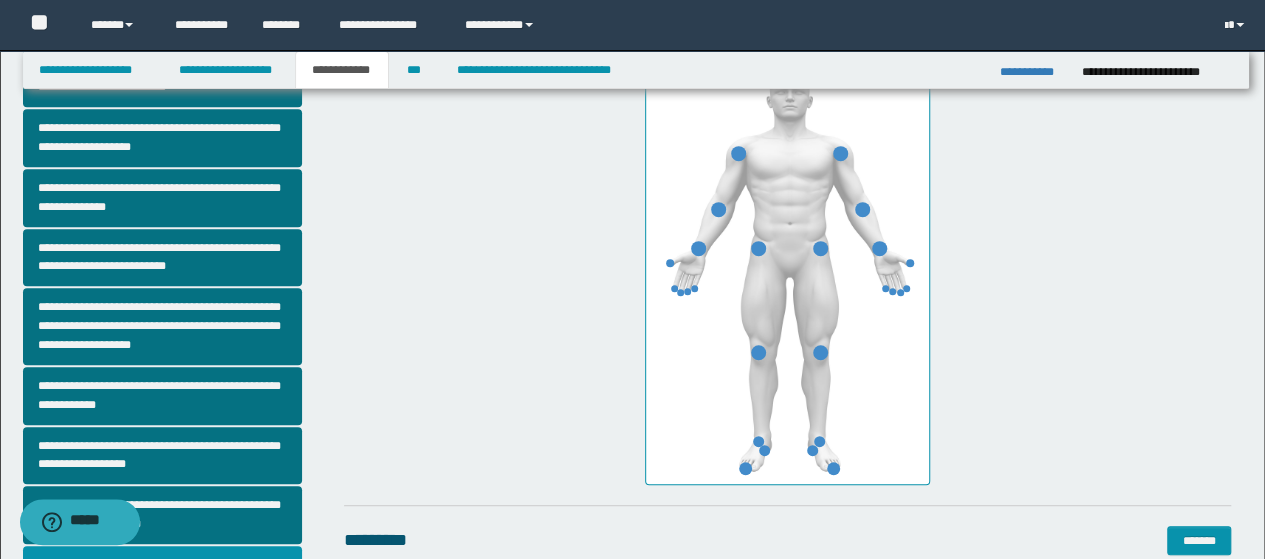 scroll, scrollTop: 413, scrollLeft: 0, axis: vertical 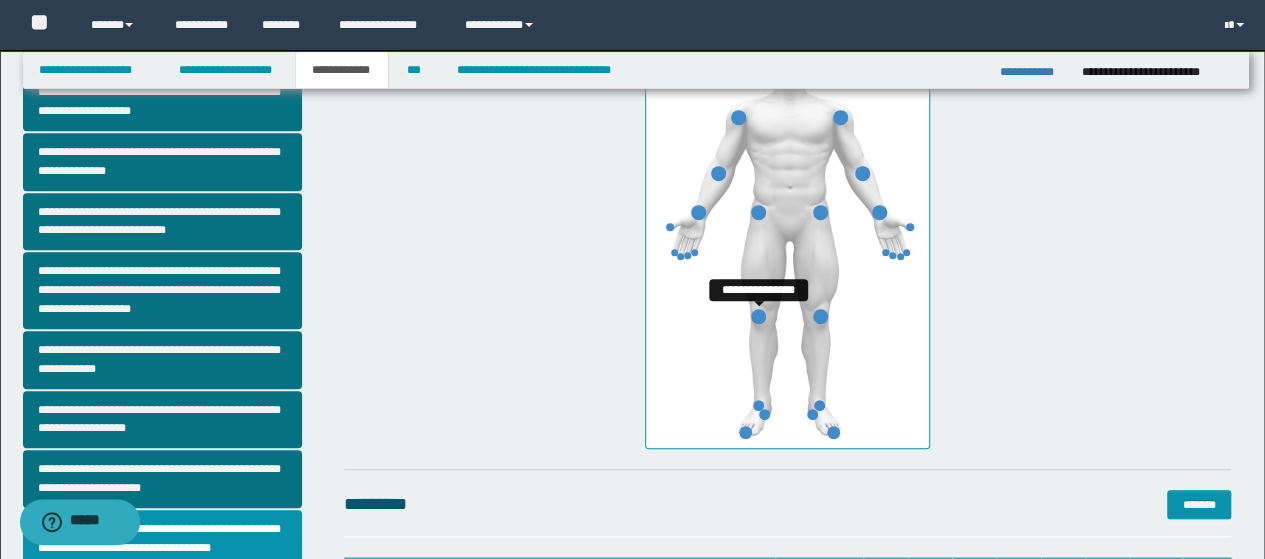 click at bounding box center [758, 316] 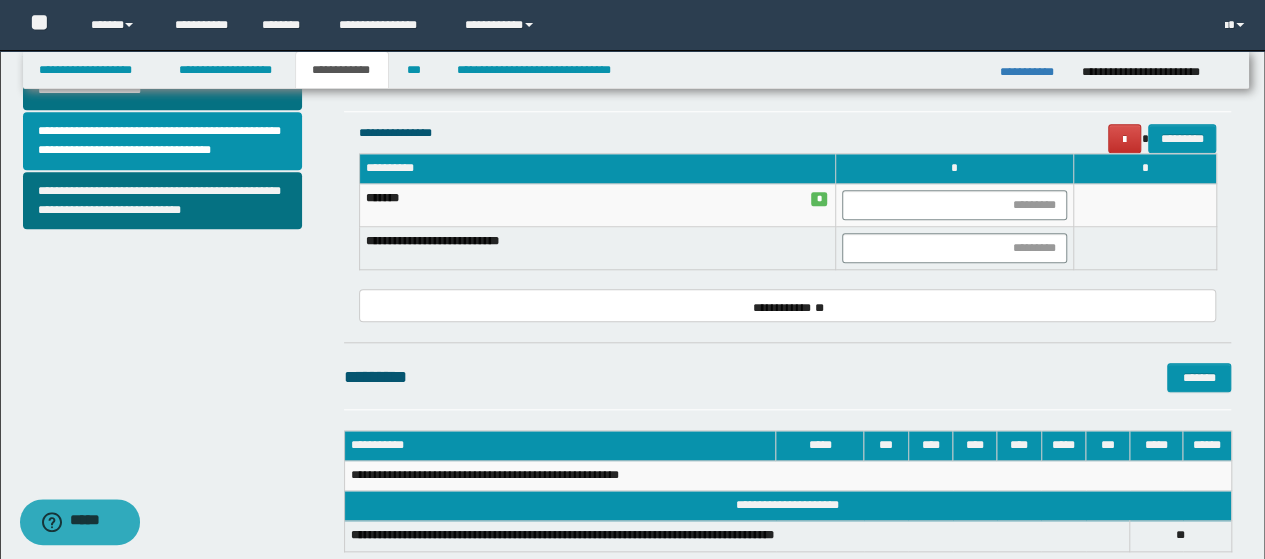 scroll, scrollTop: 814, scrollLeft: 0, axis: vertical 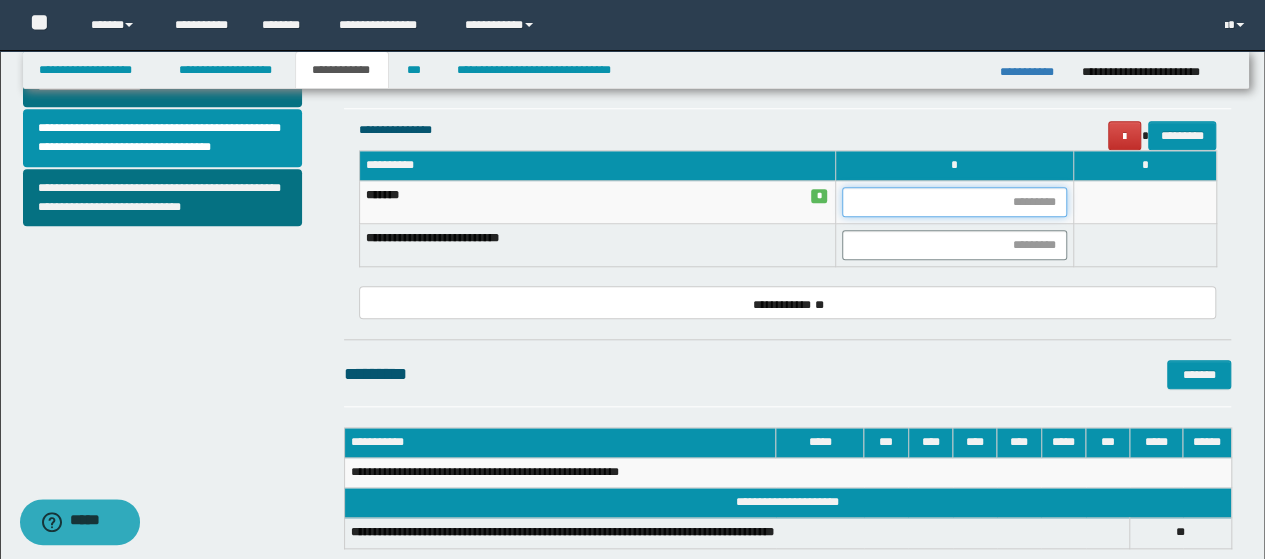 click at bounding box center [954, 202] 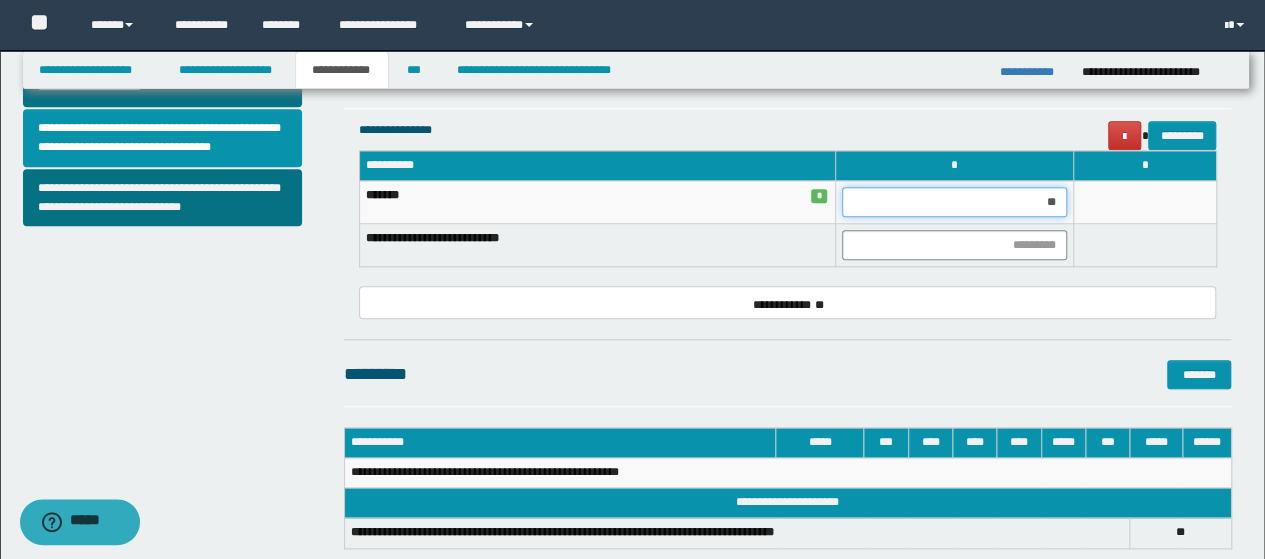 type on "***" 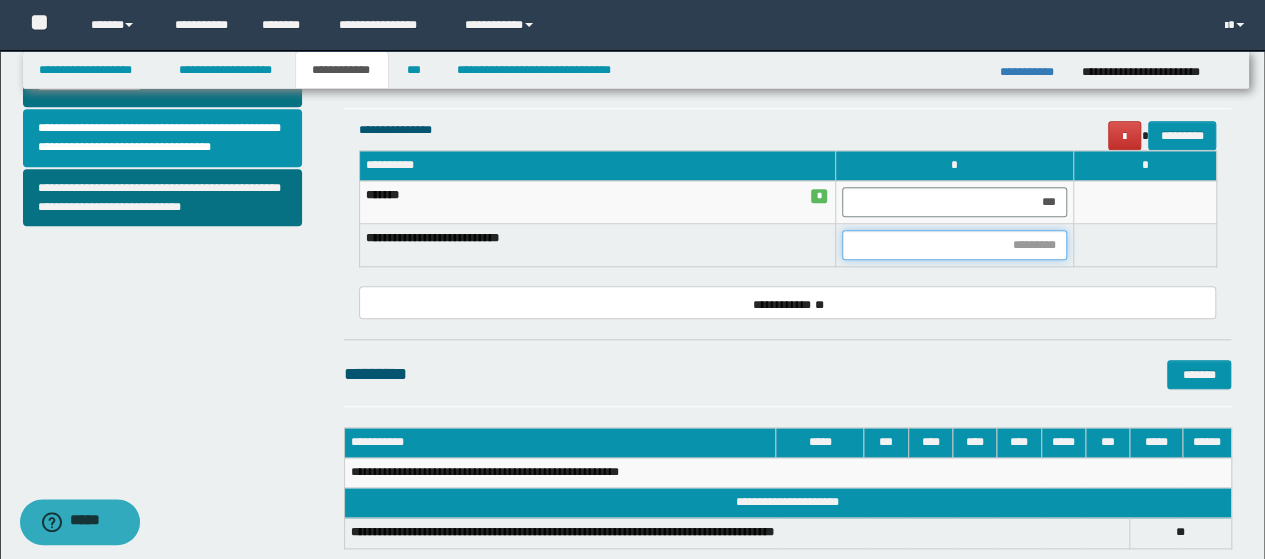 click at bounding box center (954, 245) 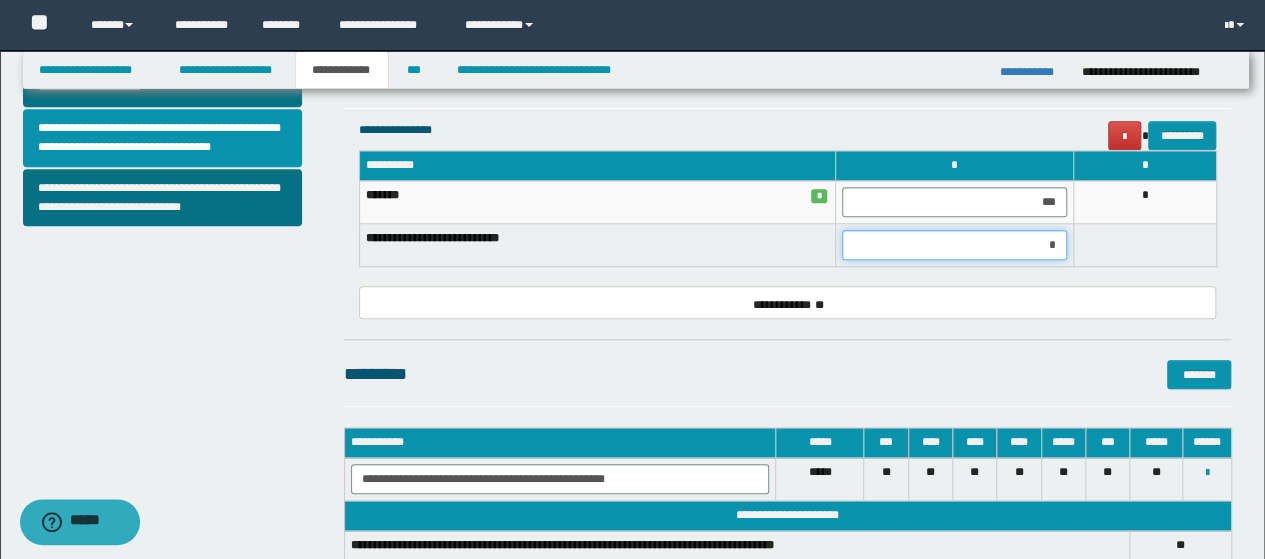 type on "**" 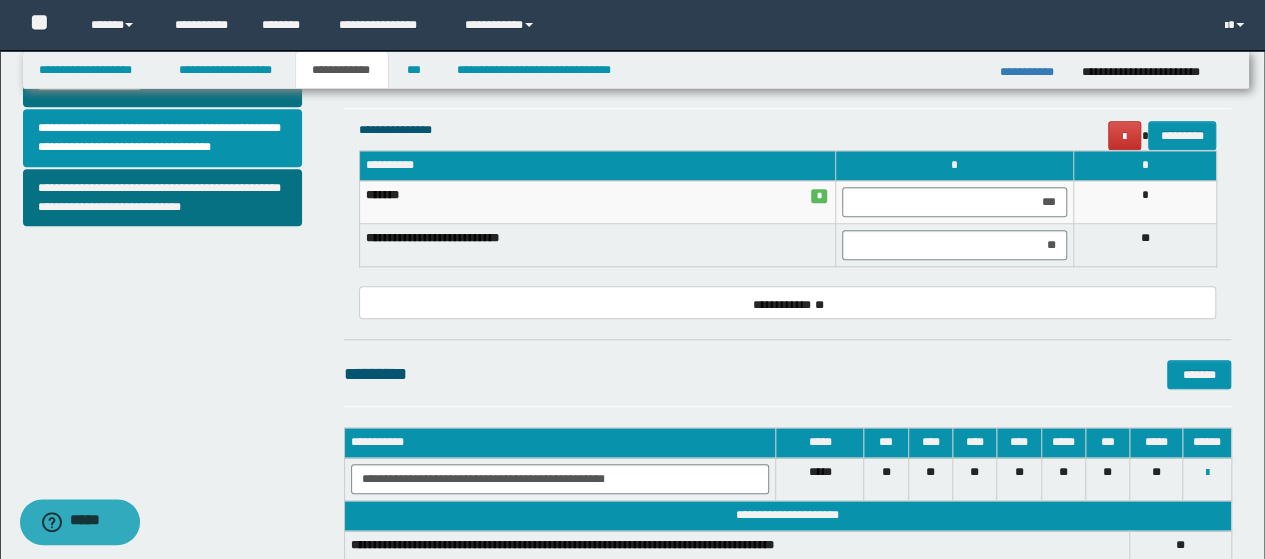 click on "**********" at bounding box center [788, -45] 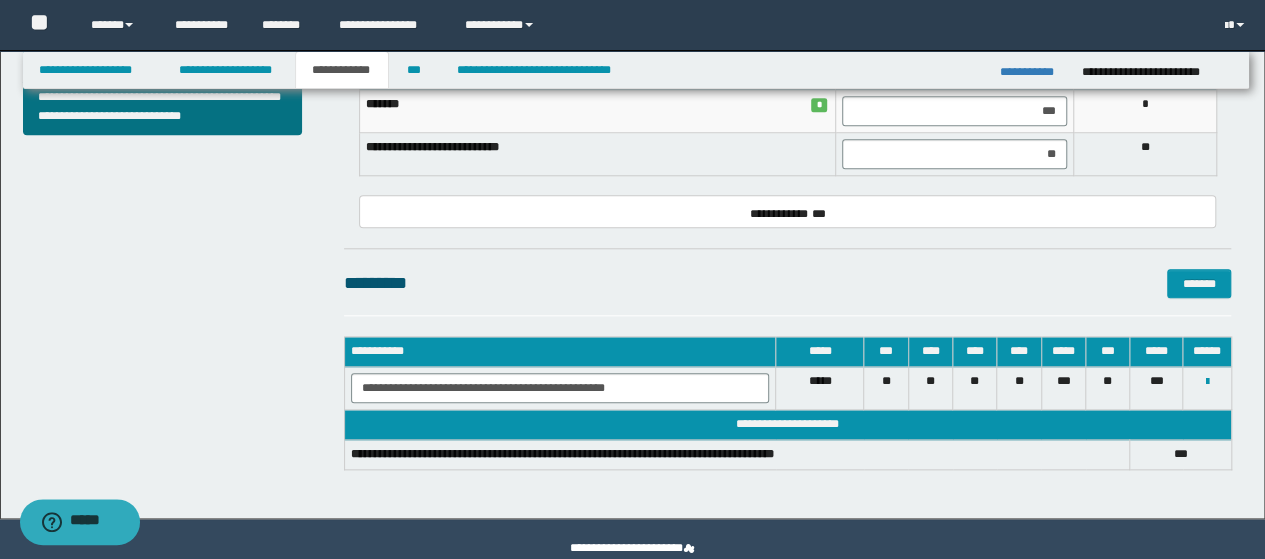 scroll, scrollTop: 942, scrollLeft: 0, axis: vertical 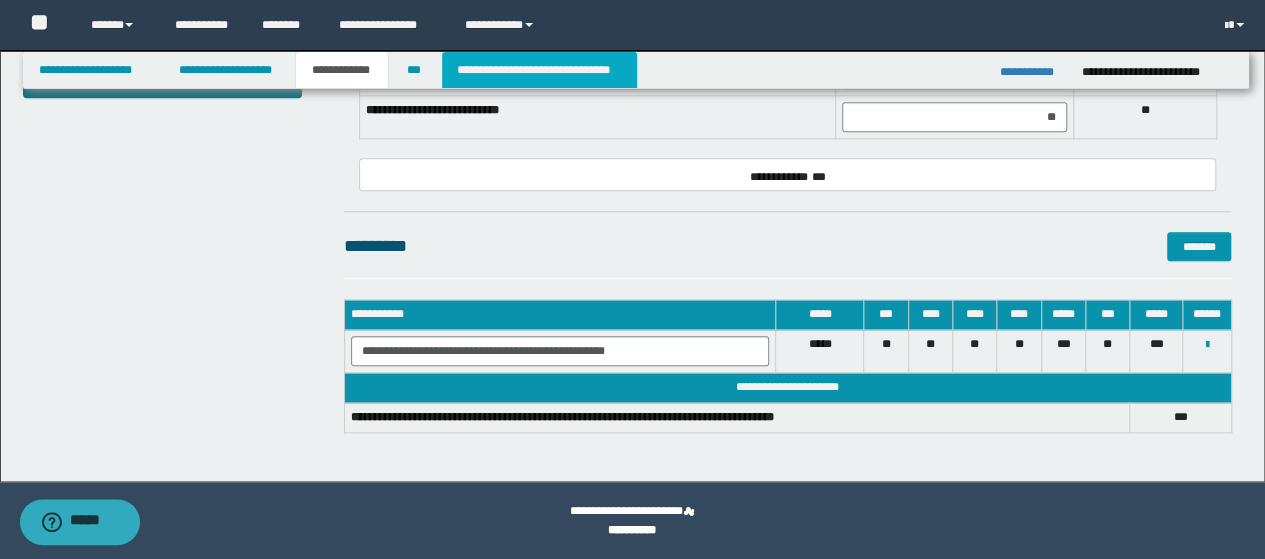 click on "**********" at bounding box center (539, 70) 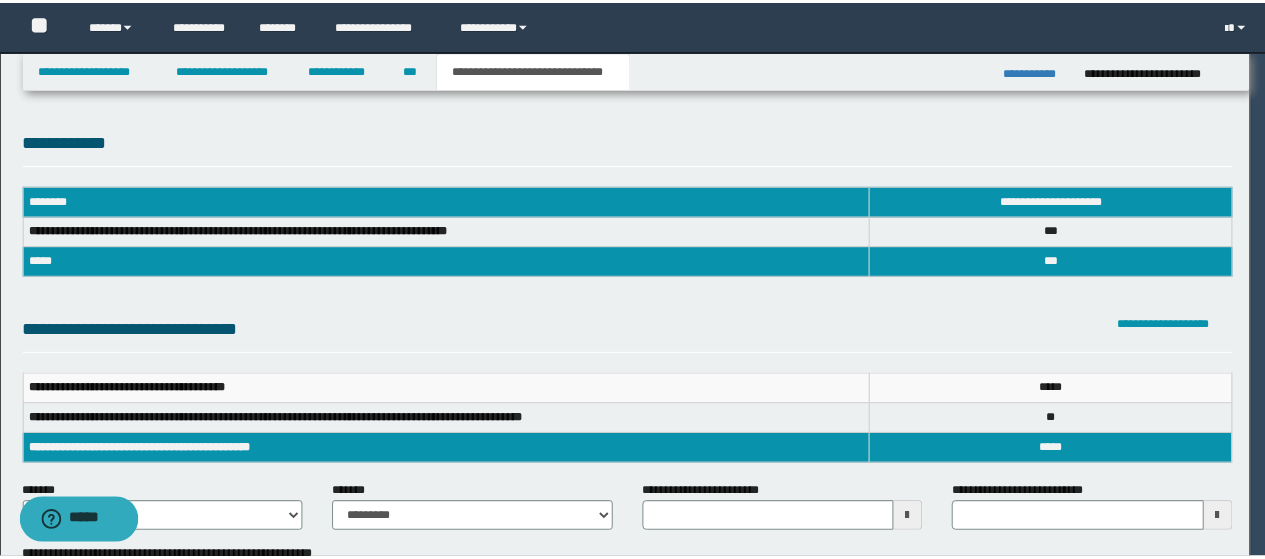 scroll, scrollTop: 0, scrollLeft: 0, axis: both 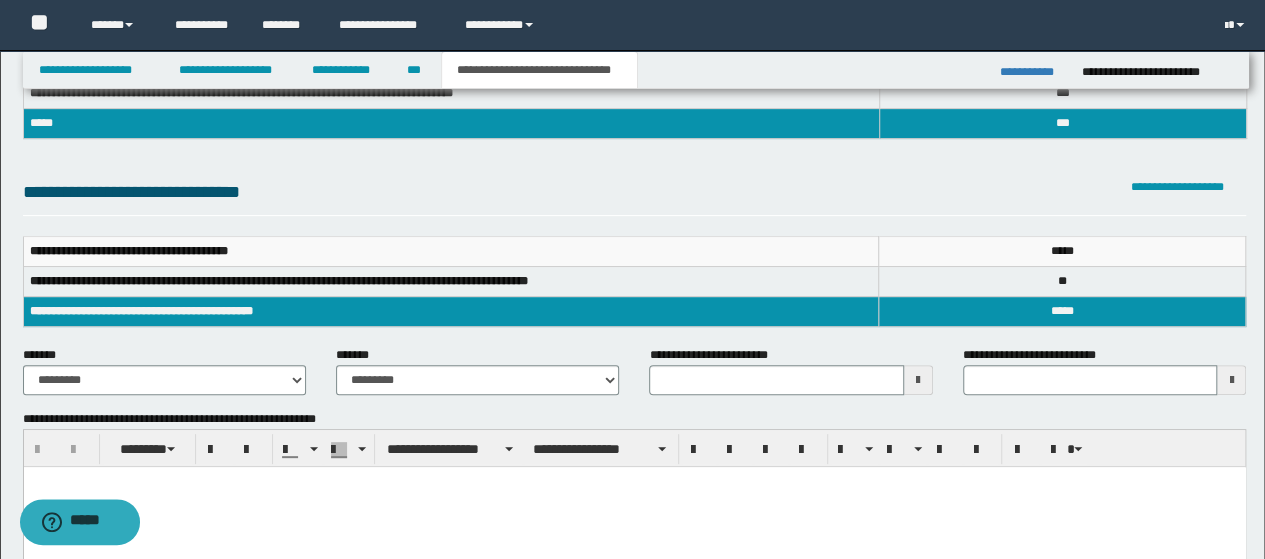 type 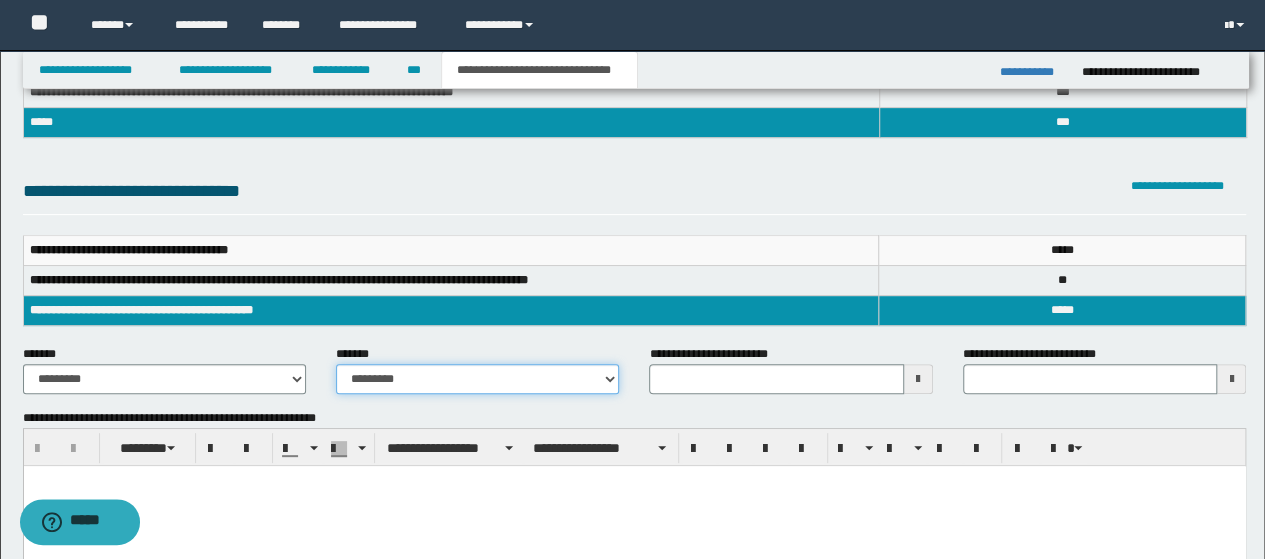click on "**********" at bounding box center [477, 379] 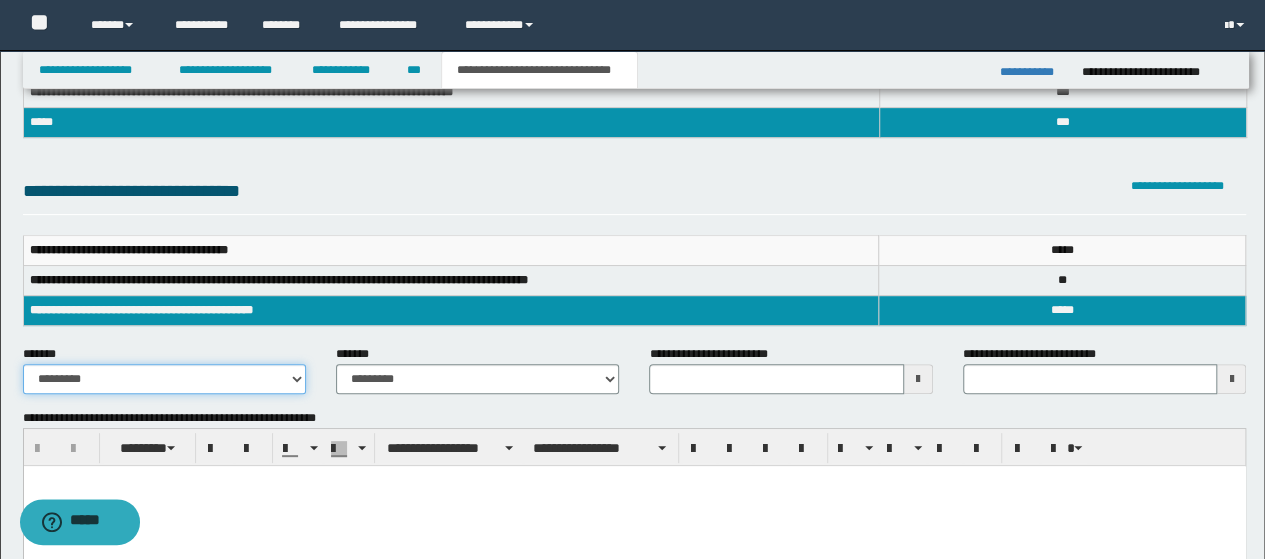 click on "**********" at bounding box center (164, 379) 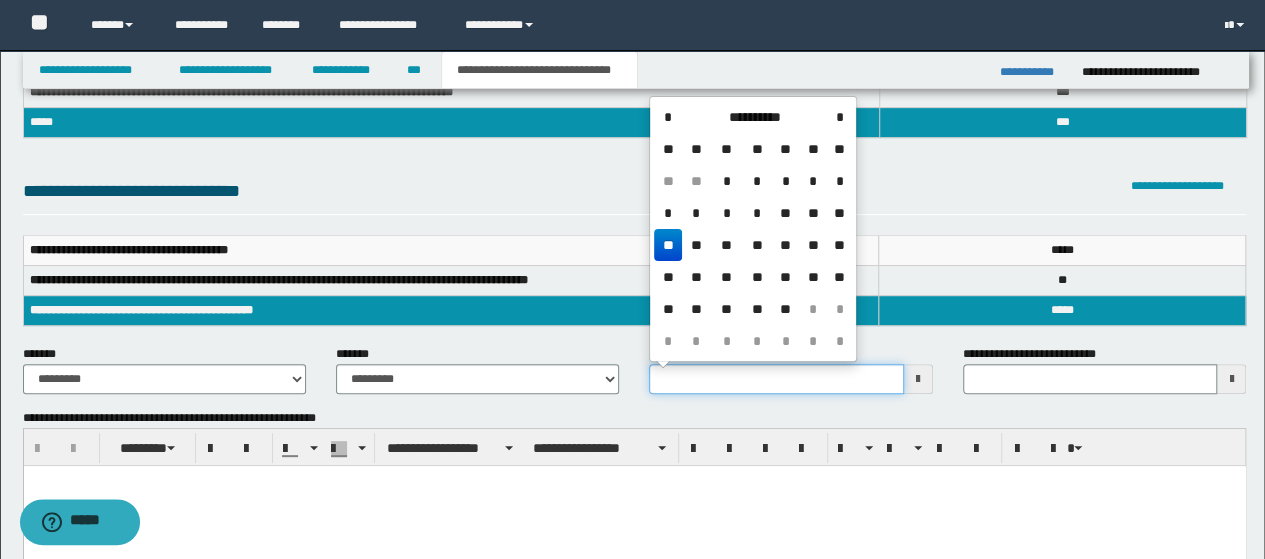 click on "**********" at bounding box center [776, 379] 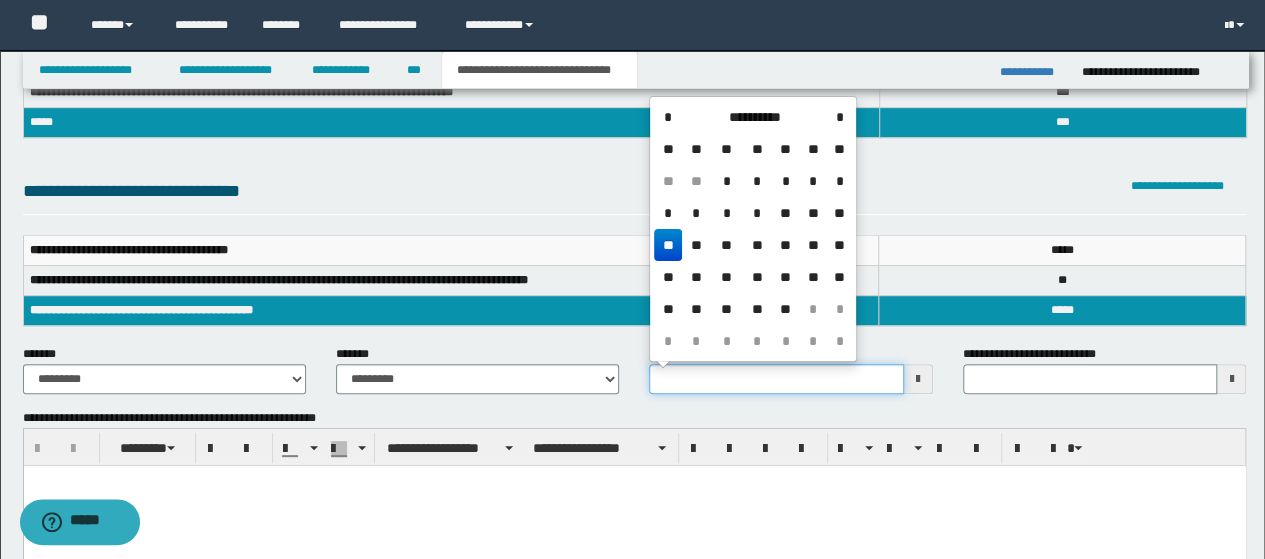 type on "**********" 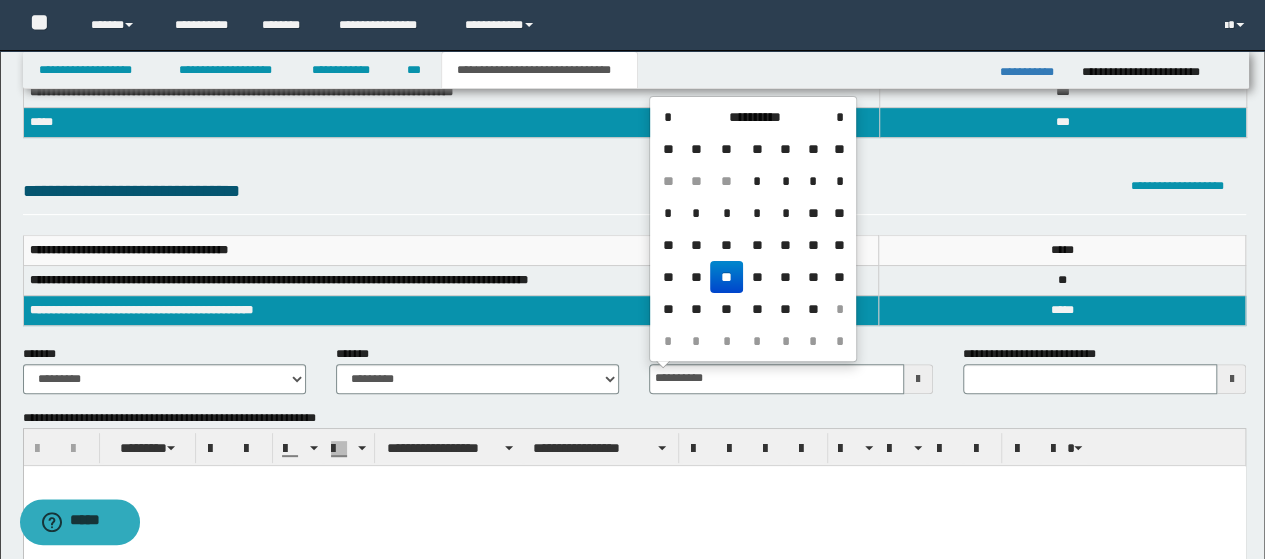 click at bounding box center [634, 505] 